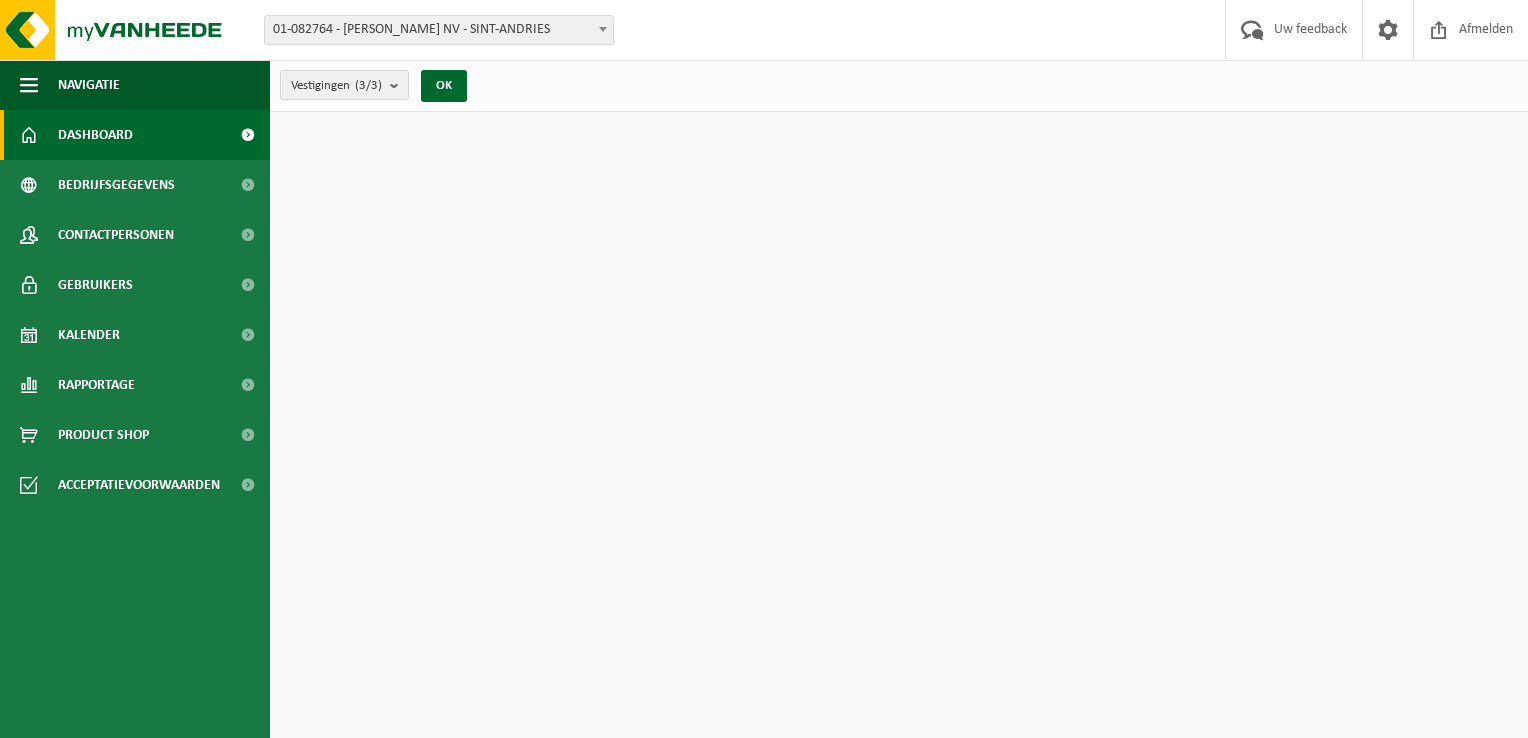 scroll, scrollTop: 0, scrollLeft: 0, axis: both 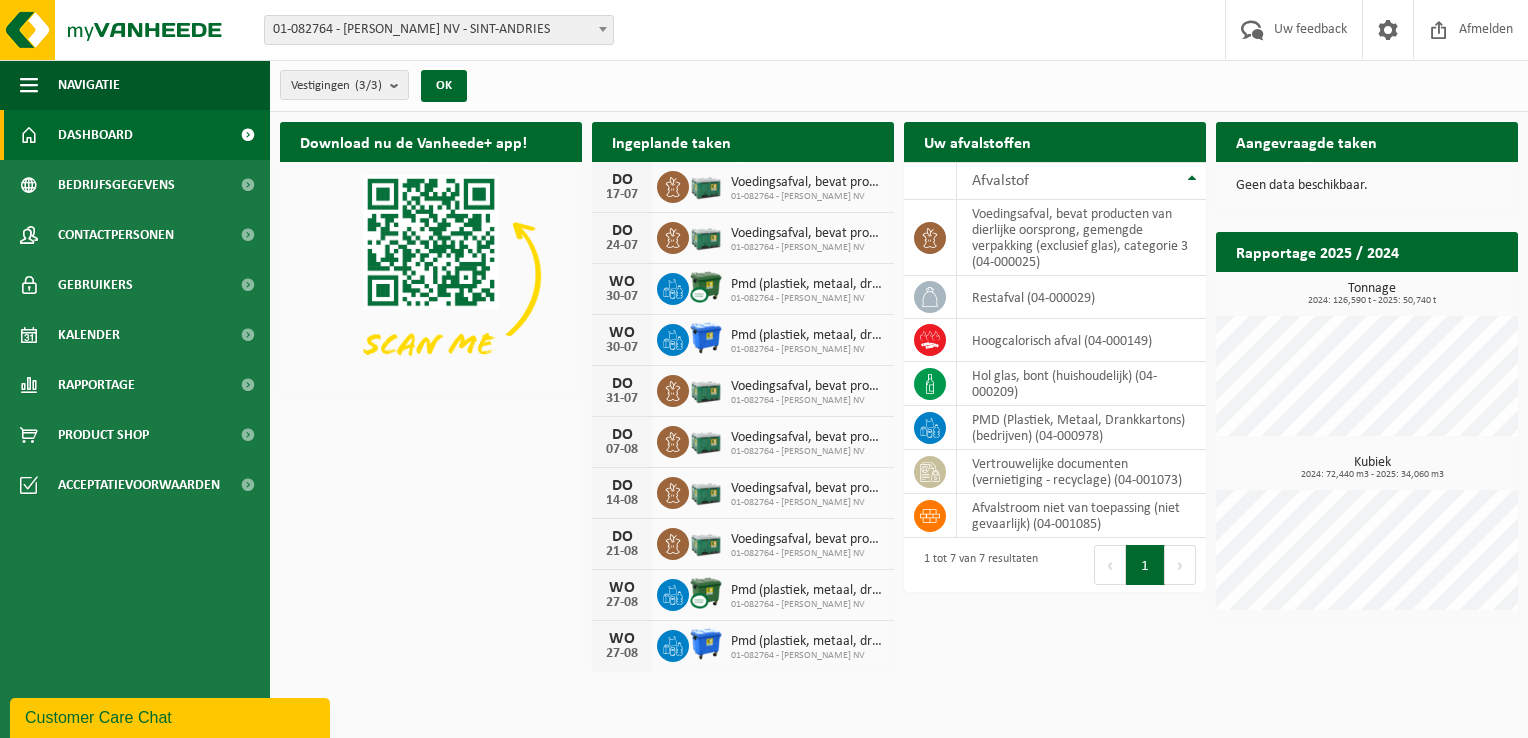 drag, startPoint x: 1034, startPoint y: 671, endPoint x: 937, endPoint y: 715, distance: 106.51291 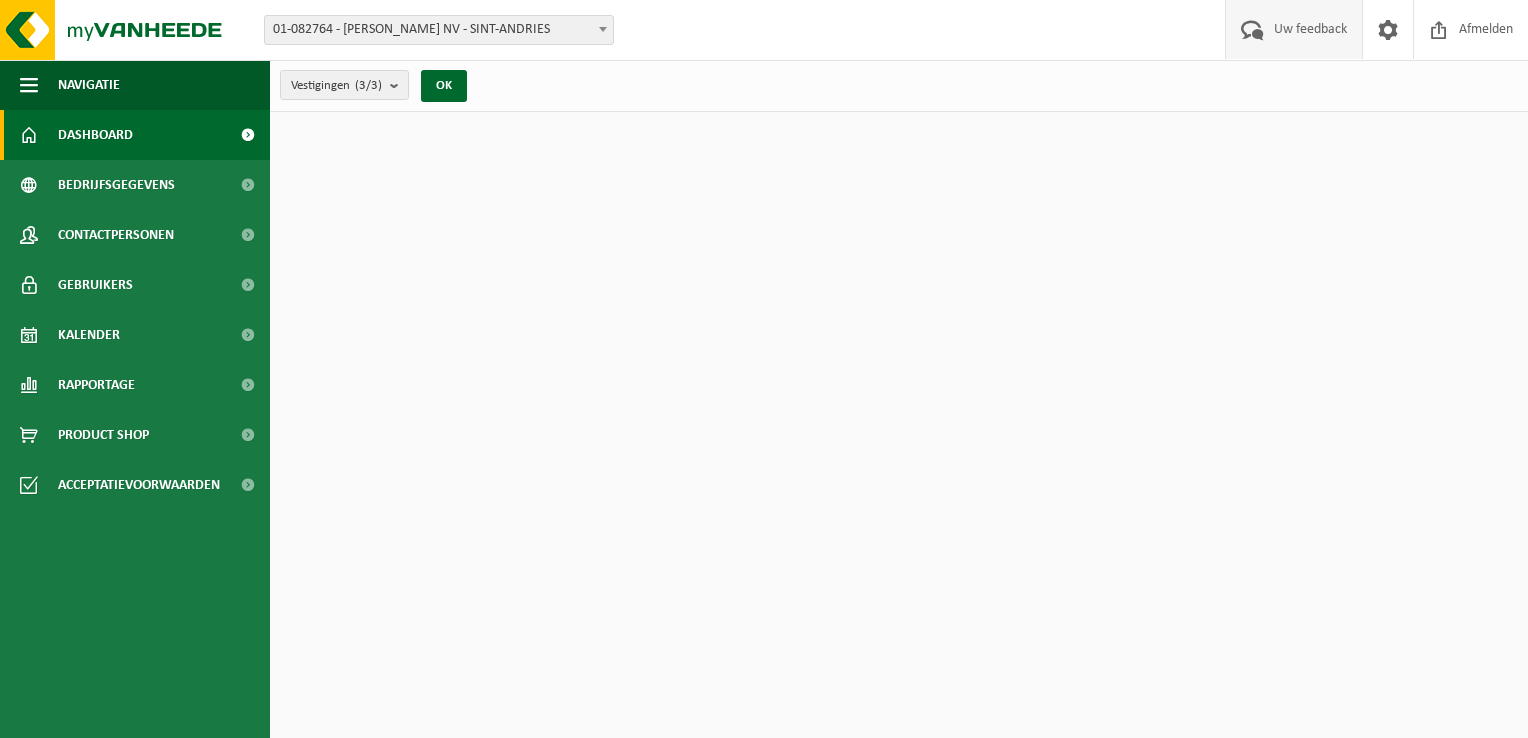 scroll, scrollTop: 0, scrollLeft: 0, axis: both 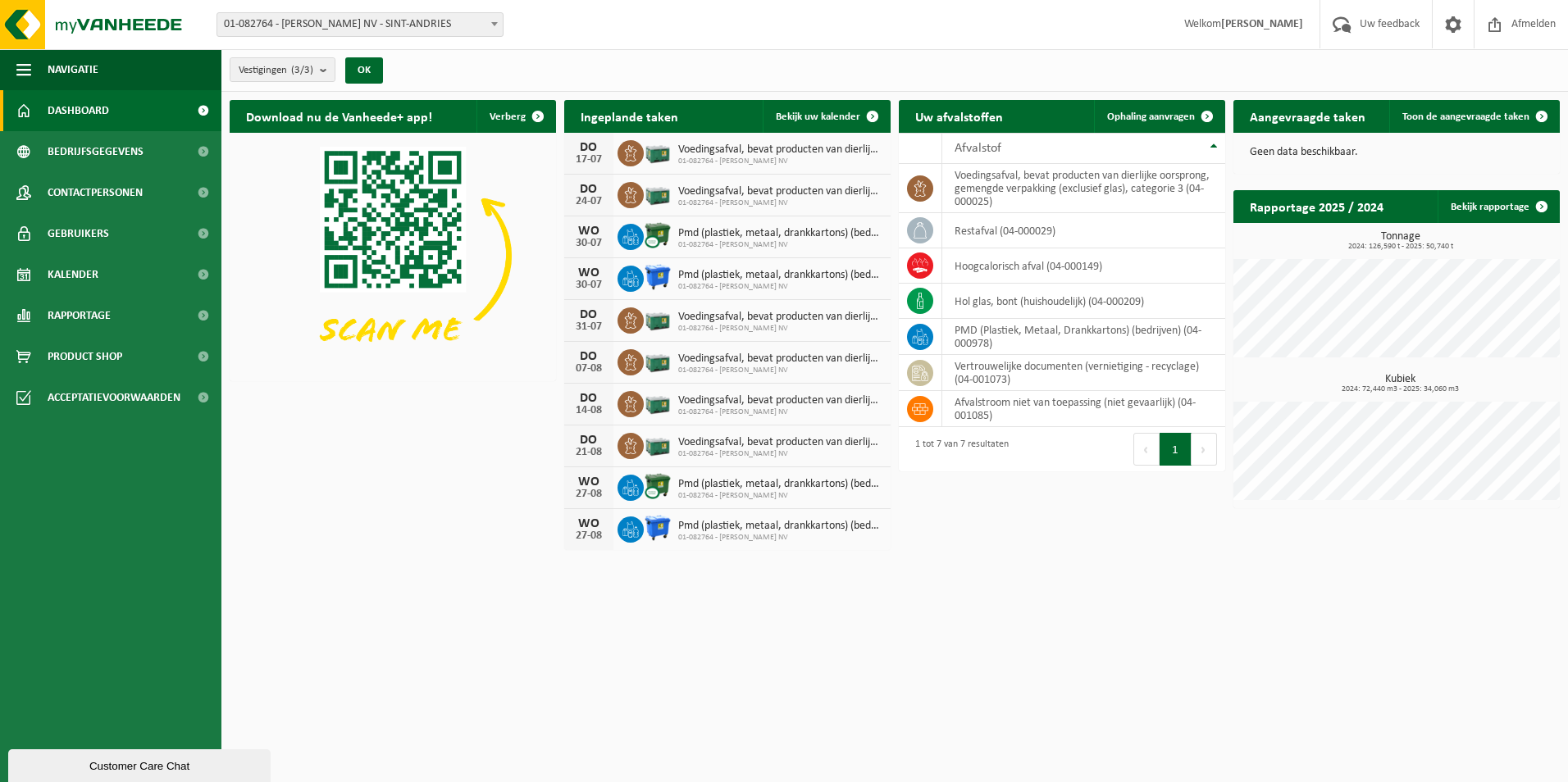 click on "Vestiging:       01-082764 - JAN DUPONT KAASIMPORT NV - SINT-ANDRIES 10-928745 - JAN DUPONT - SYROS - OOSTENDE 10-920287 - JAN DUPONT - TRANSPORT GHEERAERT - BRUGGE 02-009948 - MILCOBEL DAIRY NV - MOORSLEDE 10-814518 - BELGOMILK MOORSLEDE - VEL QUEVY - QUÉVY-LE-GRAND   01-082764 - JAN DUPONT KAASIMPORT NV - SINT-ANDRIES          Welkom  CELINE DEGROOTE         Uw feedback               Afmelden                     Navigatie                 Uw feedback               Afmelden                 Dashboard               Bedrijfsgegevens               Contactpersonen               Gebruikers               Kalender               Rapportage               In grafiekvorm             In lijstvorm                 Product Shop               Acceptatievoorwaarden                                   Vestigingen  (3/3)               Alles selecteren   Alles deselecteren   Actieve selecteren         JAN DUPONT KAASIMPORT NV - SINT-ANDRIES       JAN DUPONT - SYROS - OOSTENDE                       OK" at bounding box center (784, 391) 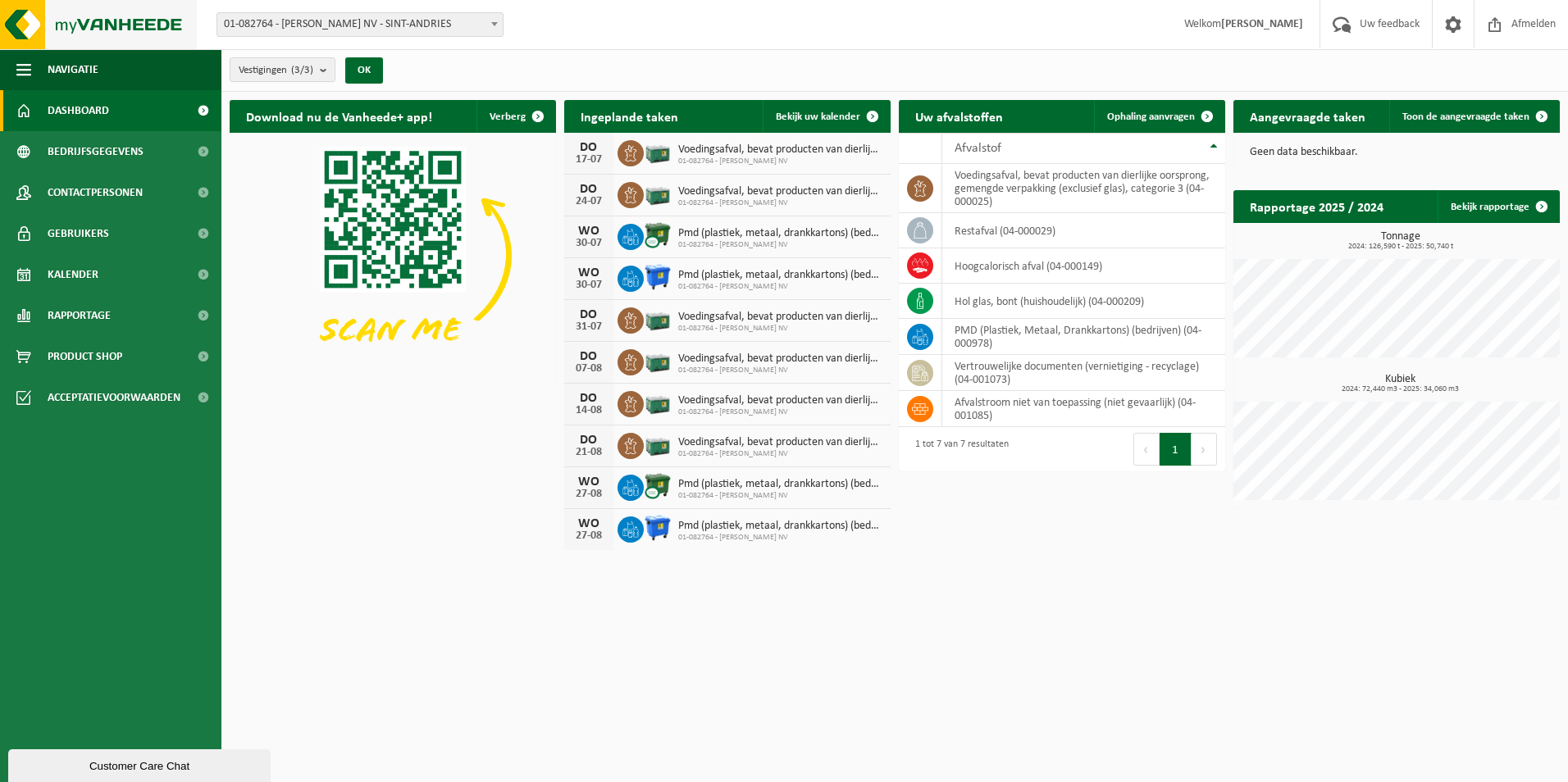 click at bounding box center [98, 25] 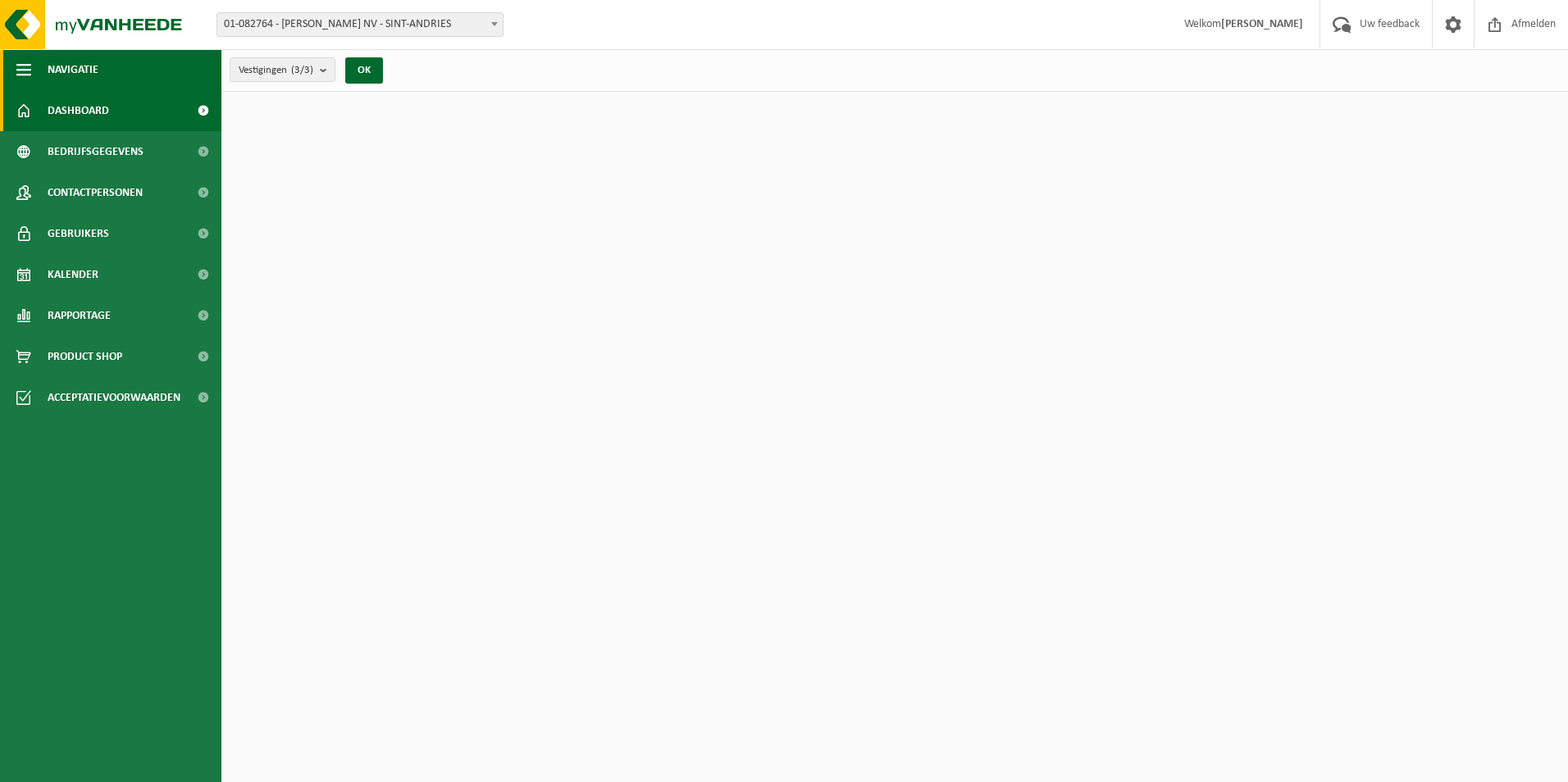 scroll, scrollTop: 0, scrollLeft: 0, axis: both 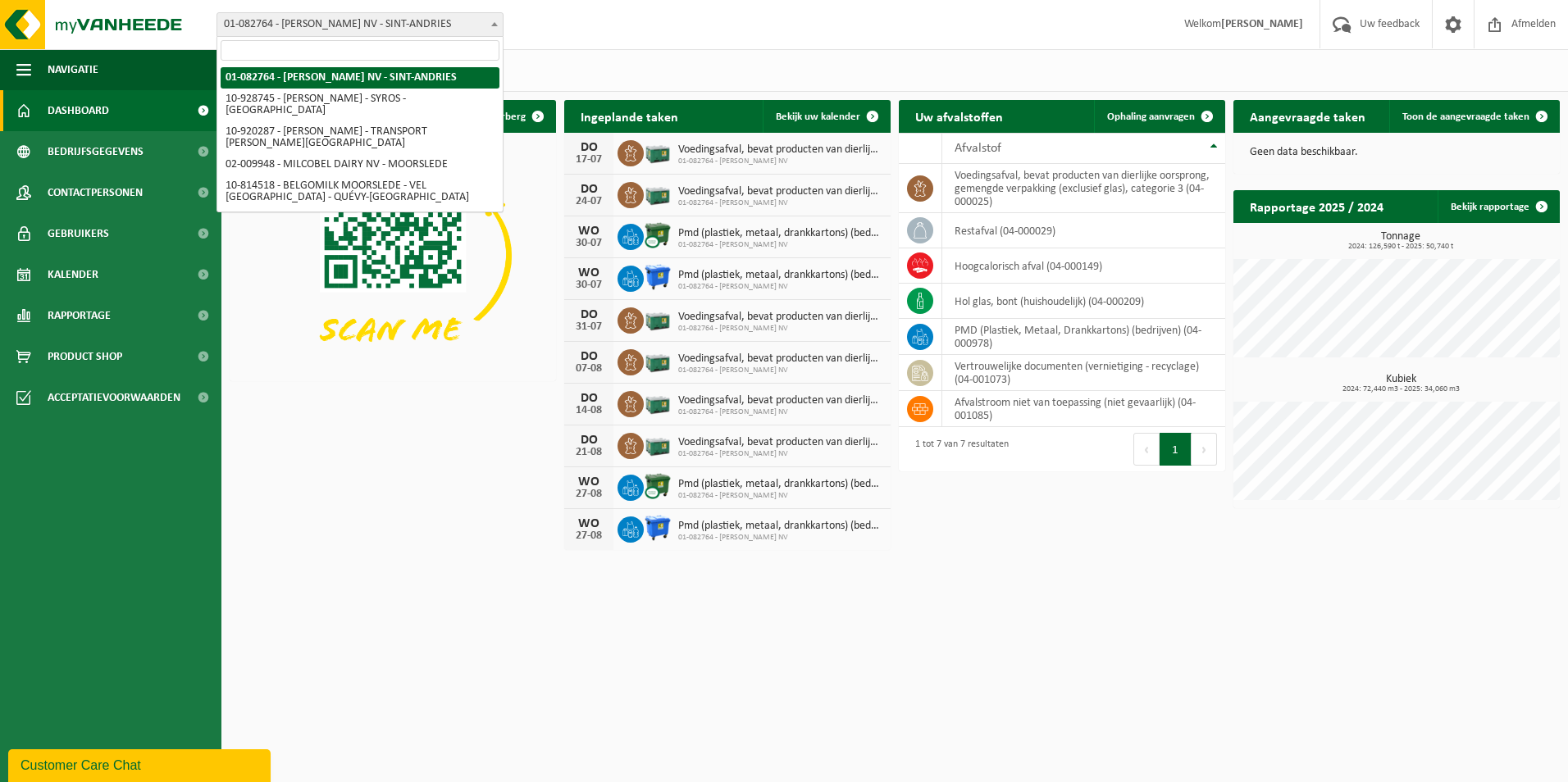 click on "01-082764 - [PERSON_NAME] NV - SINT-ANDRIES" at bounding box center [360, 25] 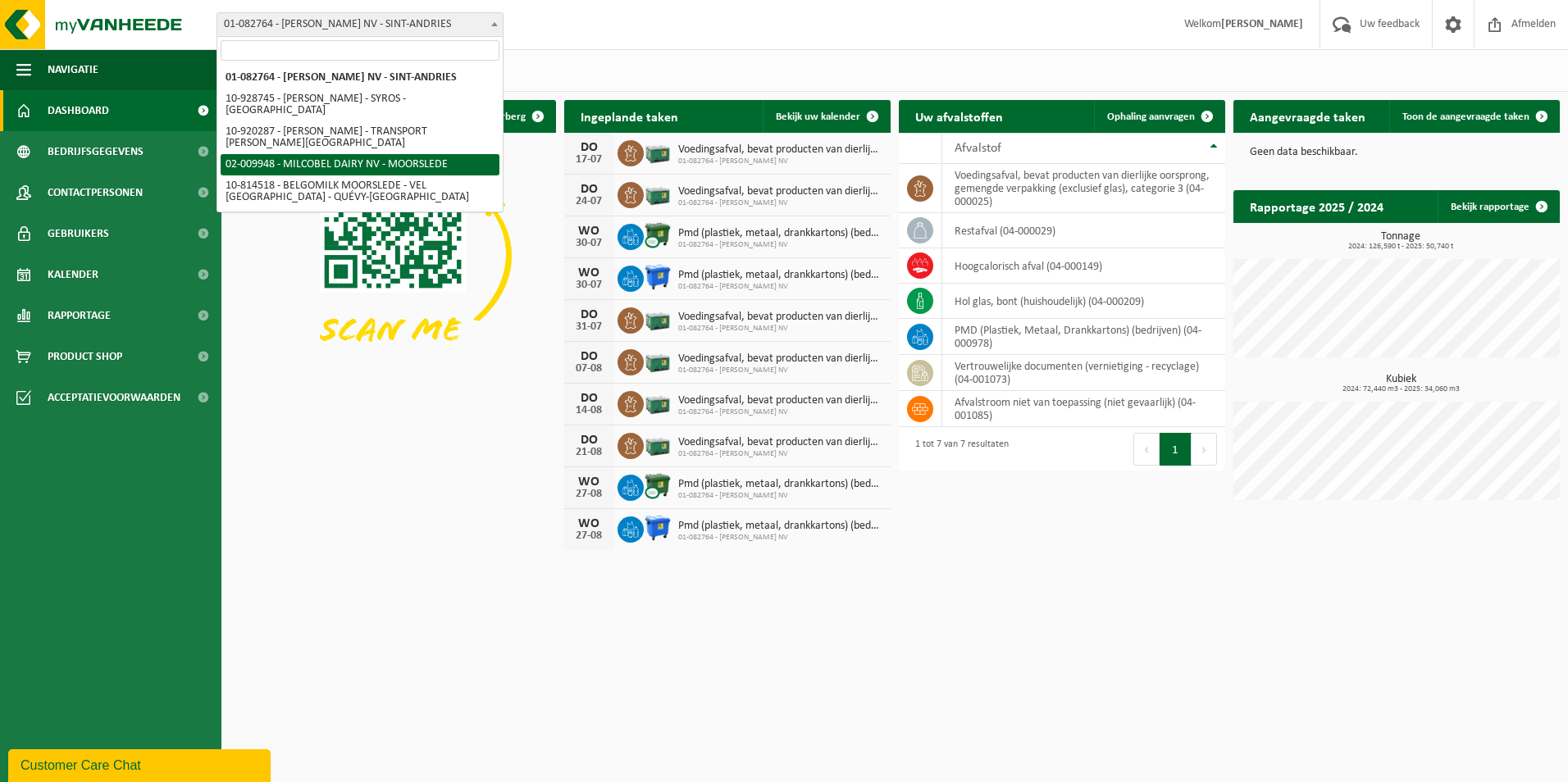 select on "1949" 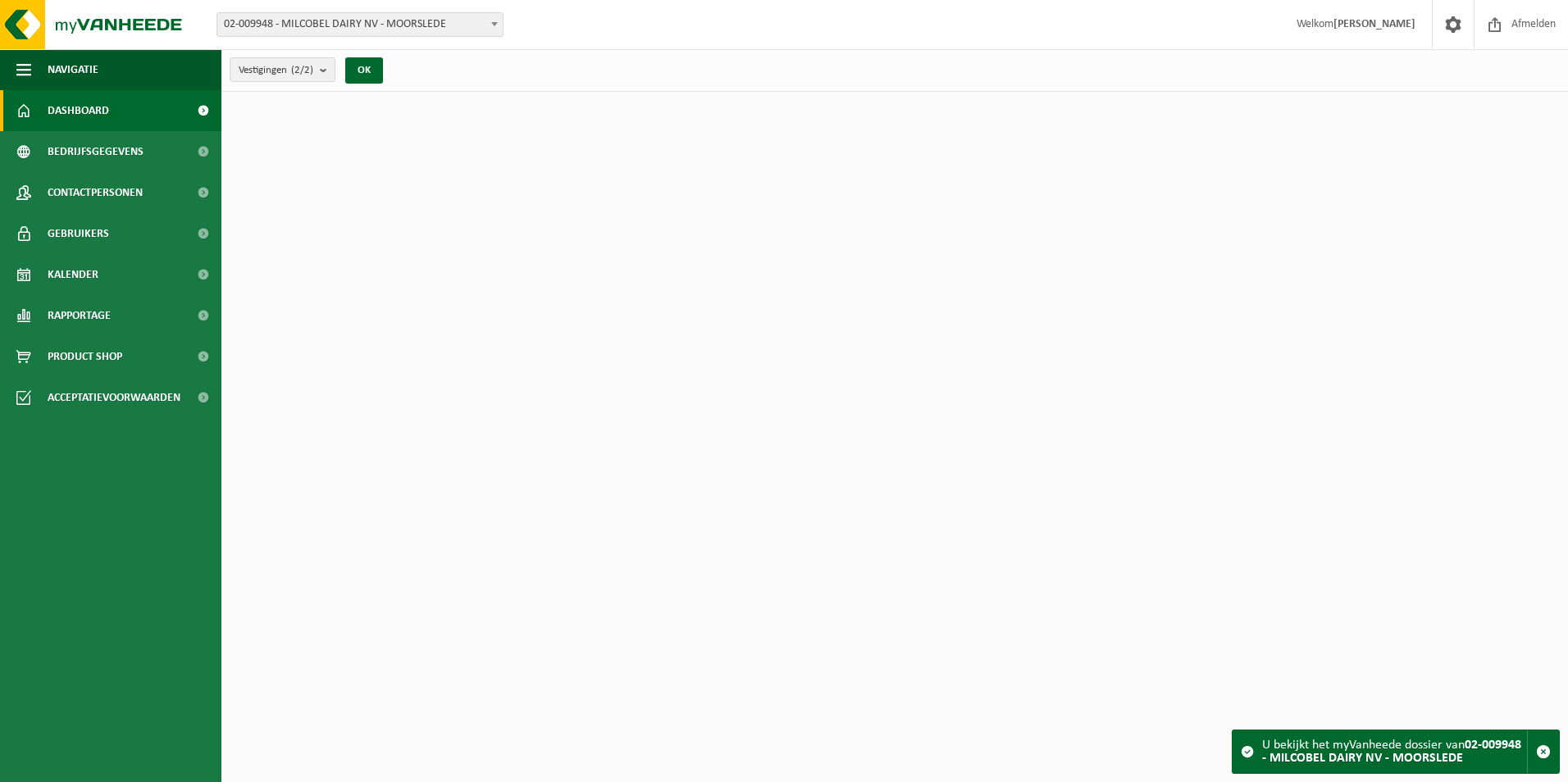scroll, scrollTop: 0, scrollLeft: 0, axis: both 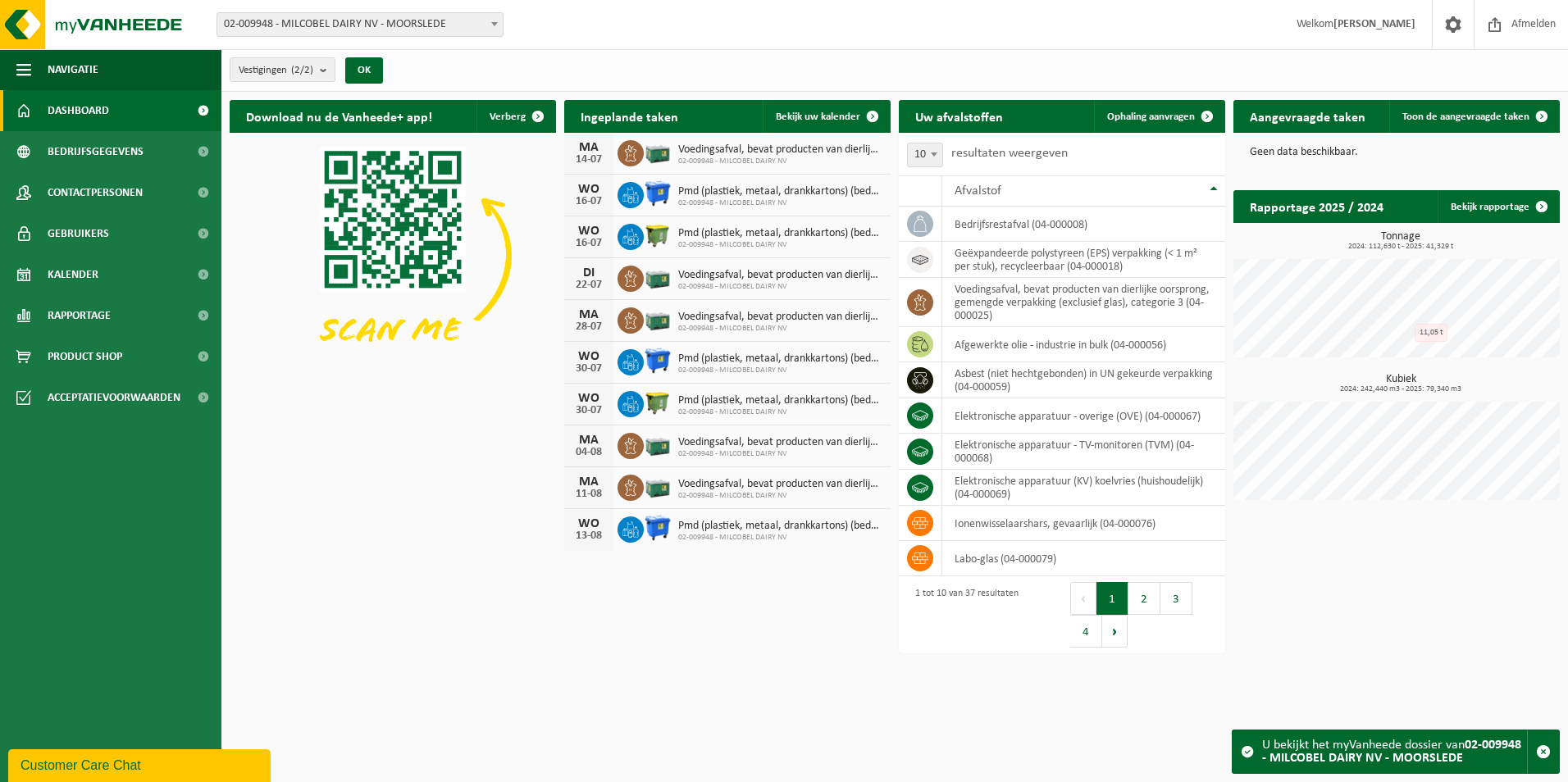 click on "Vestiging:       01-082764 - JAN DUPONT KAASIMPORT NV - SINT-ANDRIES 10-928745 - JAN DUPONT - SYROS - OOSTENDE 10-920287 - JAN DUPONT - TRANSPORT GHEERAERT - BRUGGE 02-009948 - MILCOBEL DAIRY NV - MOORSLEDE 10-814518 - BELGOMILK MOORSLEDE - VEL QUEVY - QUÉVY-LE-GRAND   02-009948 - MILCOBEL DAIRY NV - MOORSLEDE          Welkom  CELINE DEGROOTE               Afmelden                     Navigatie                       Afmelden                 Dashboard               Bedrijfsgegevens               Contactpersonen               Gebruikers               Kalender               Rapportage               In grafiekvorm             In lijstvorm                 Product Shop               Acceptatievoorwaarden                                   Vestigingen  (2/2)               Alles selecteren   Alles deselecteren   Actieve selecteren         MILCOBEL DAIRY NV - MOORSLEDE       BELGOMILK MOORSLEDE - VEL QUEVY - QUÉVY-LE-GRAND                 OK                     Download nu de Vanheede+ app!" at bounding box center (784, 391) 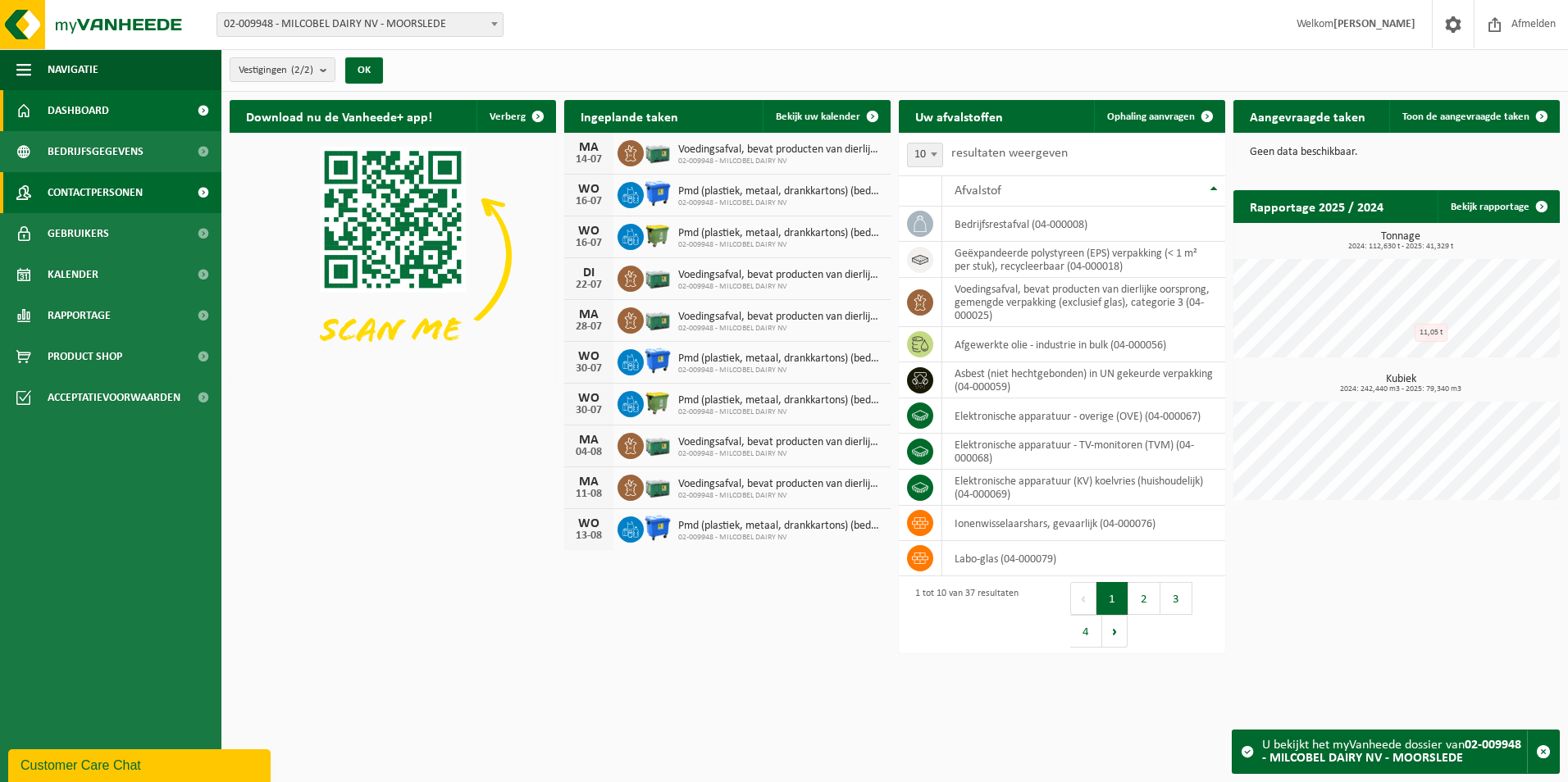 click on "Contactpersonen" at bounding box center (111, 193) 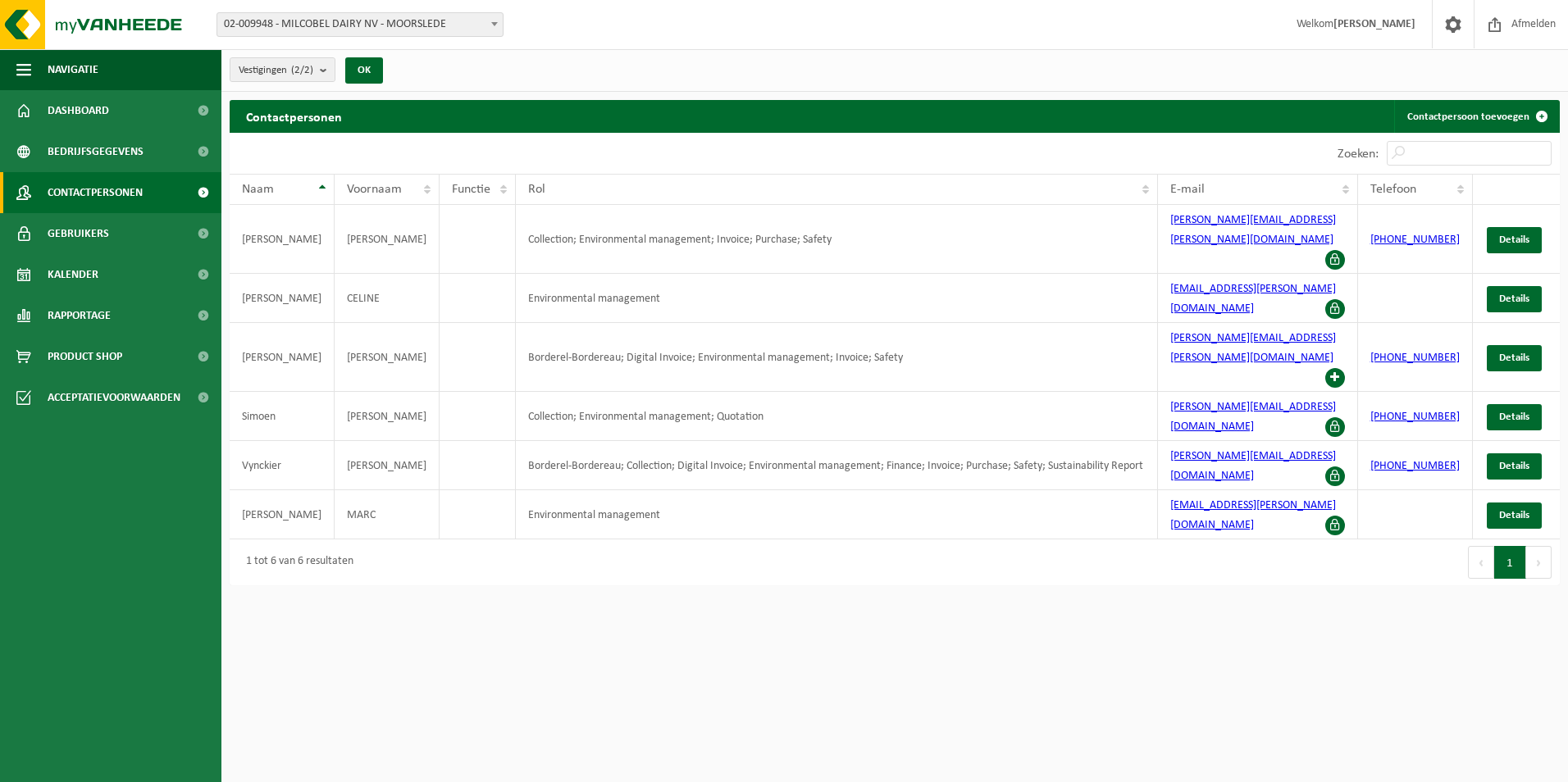 scroll, scrollTop: 0, scrollLeft: 0, axis: both 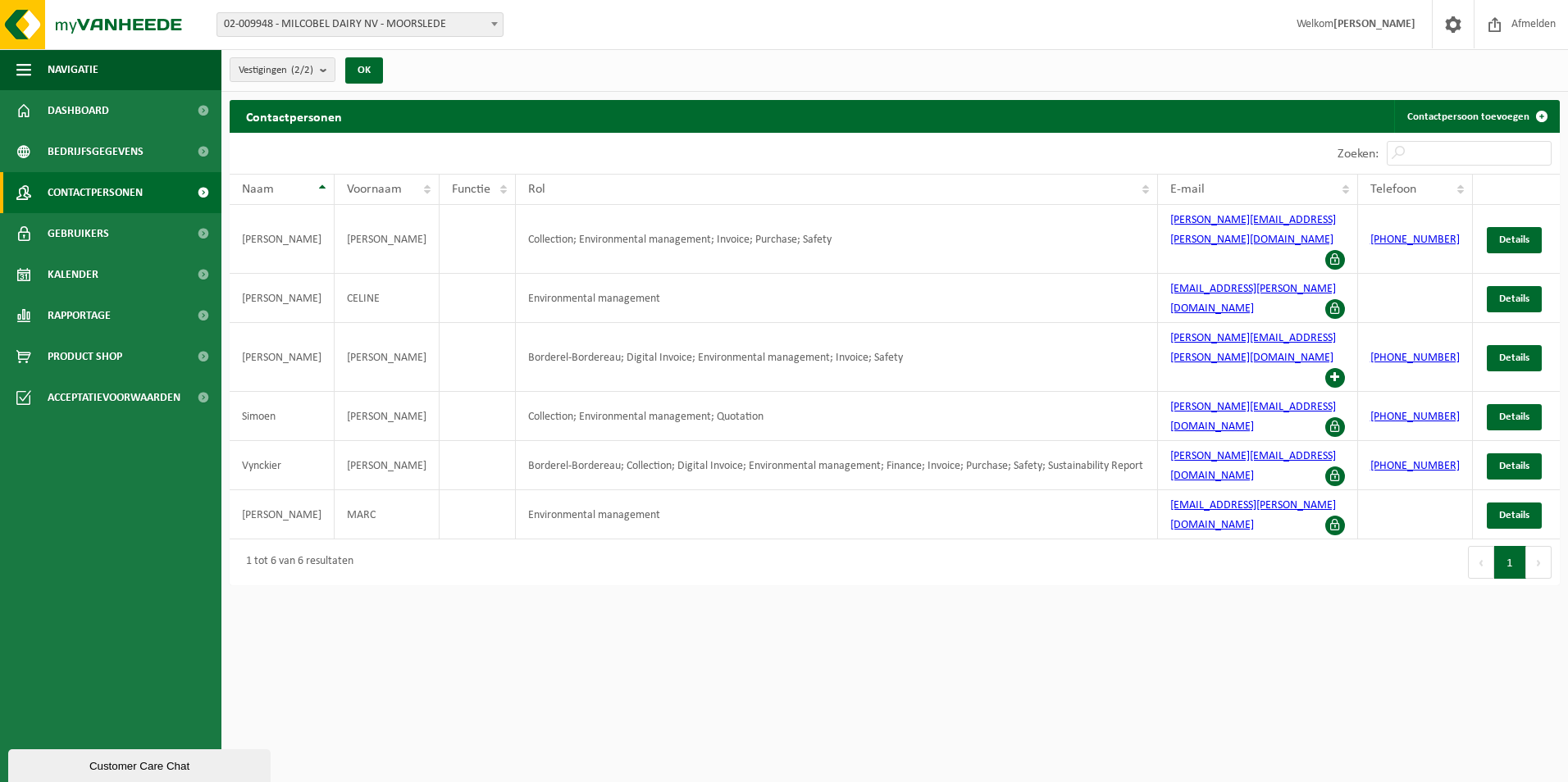 click on "Vestiging:       01-082764 - JAN DUPONT KAASIMPORT NV - SINT-ANDRIES 10-928745 - JAN DUPONT - SYROS - OOSTENDE 10-920287 - JAN DUPONT - TRANSPORT GHEERAERT - BRUGGE 02-009948 - MILCOBEL DAIRY NV - MOORSLEDE 10-814518 - BELGOMILK MOORSLEDE - VEL QUEVY - QUÉVY-LE-GRAND   02-009948 - MILCOBEL DAIRY NV - MOORSLEDE          Welkom  CELINE DEGROOTE               Afmelden                     Navigatie                       Afmelden                 Dashboard               Bedrijfsgegevens               Contactpersonen               Gebruikers               Kalender               Rapportage               In grafiekvorm             In lijstvorm                 Product Shop               Acceptatievoorwaarden                                   Vestigingen  (2/2)               Alles selecteren   Alles deselecteren   Actieve selecteren         MILCOBEL DAIRY NV - MOORSLEDE       BELGOMILK MOORSLEDE - VEL QUEVY - QUÉVY-LE-GRAND                 OK                   Contactpersonen" at bounding box center (784, 391) 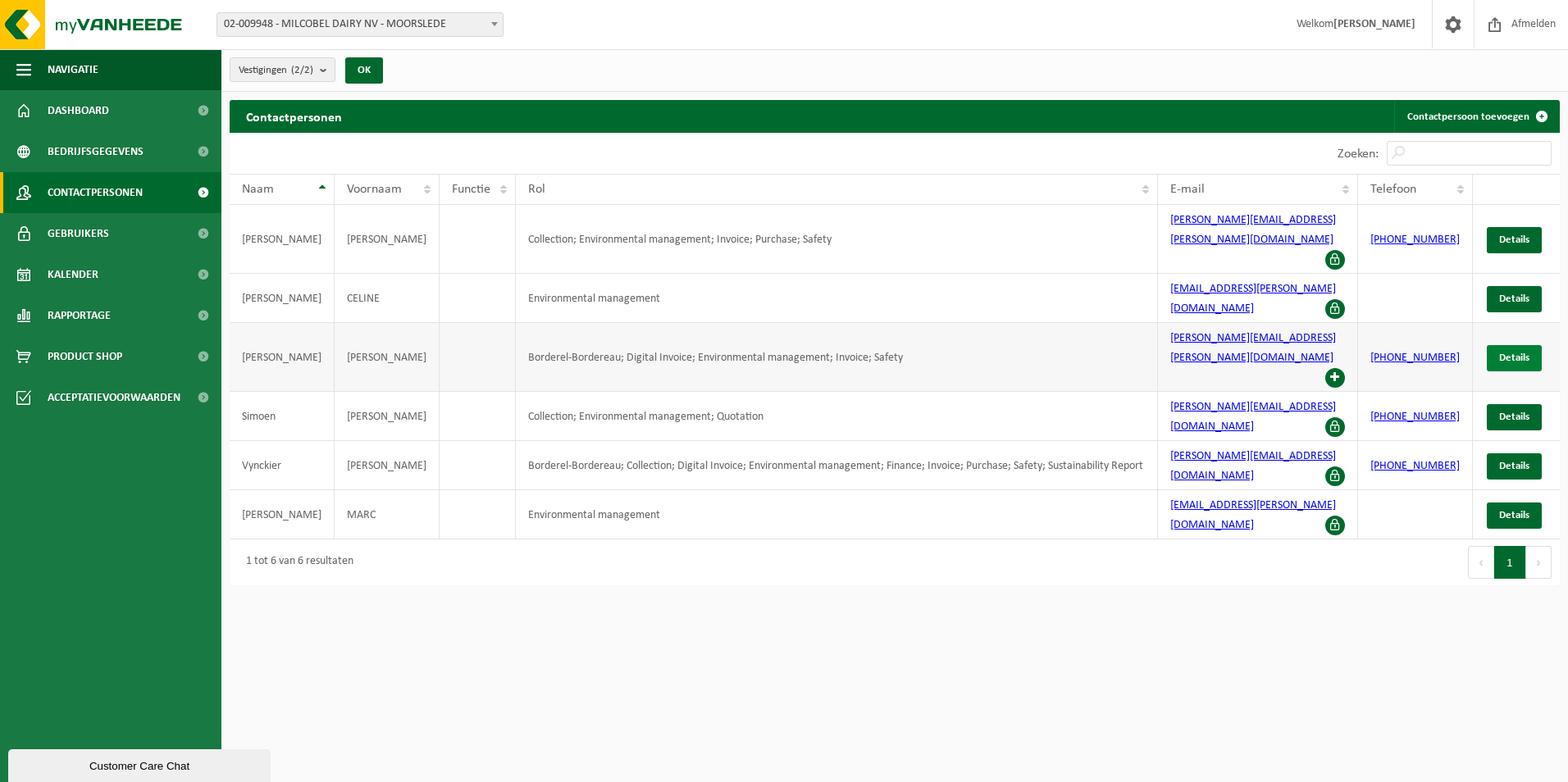 click on "Details" at bounding box center [1514, 357] 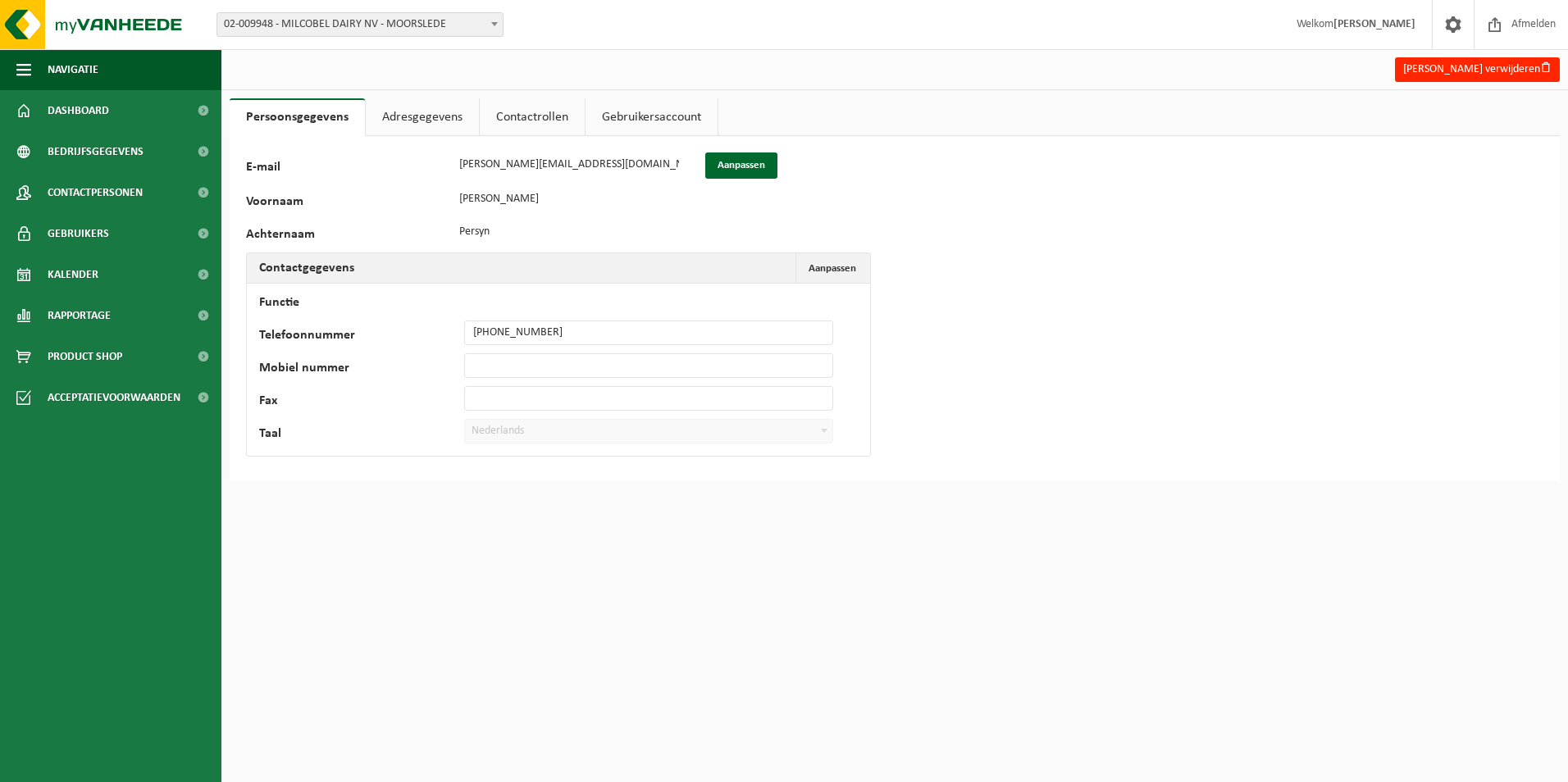 scroll, scrollTop: 0, scrollLeft: 0, axis: both 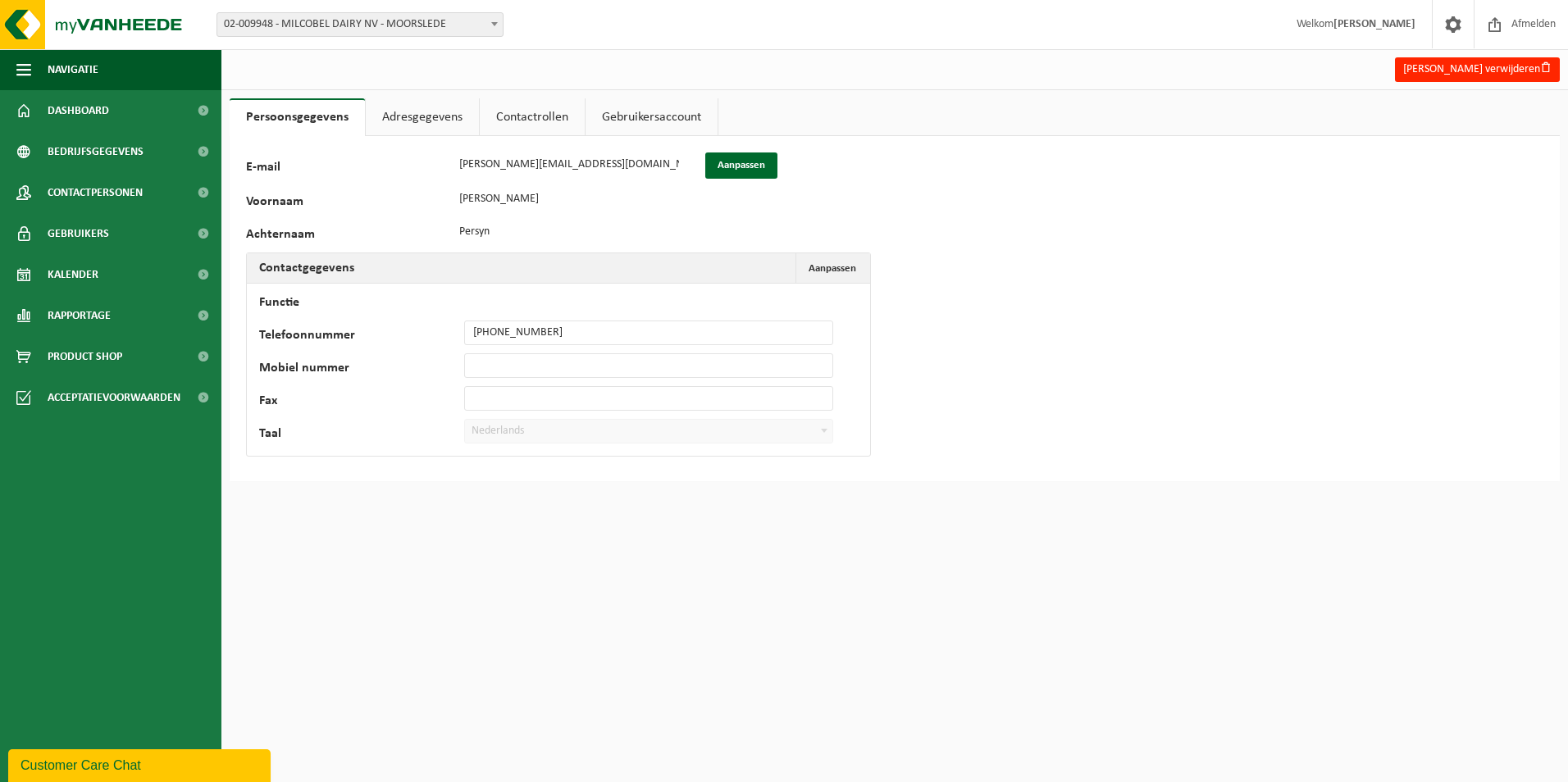 drag, startPoint x: 558, startPoint y: 112, endPoint x: 572, endPoint y: 111, distance: 14.035669 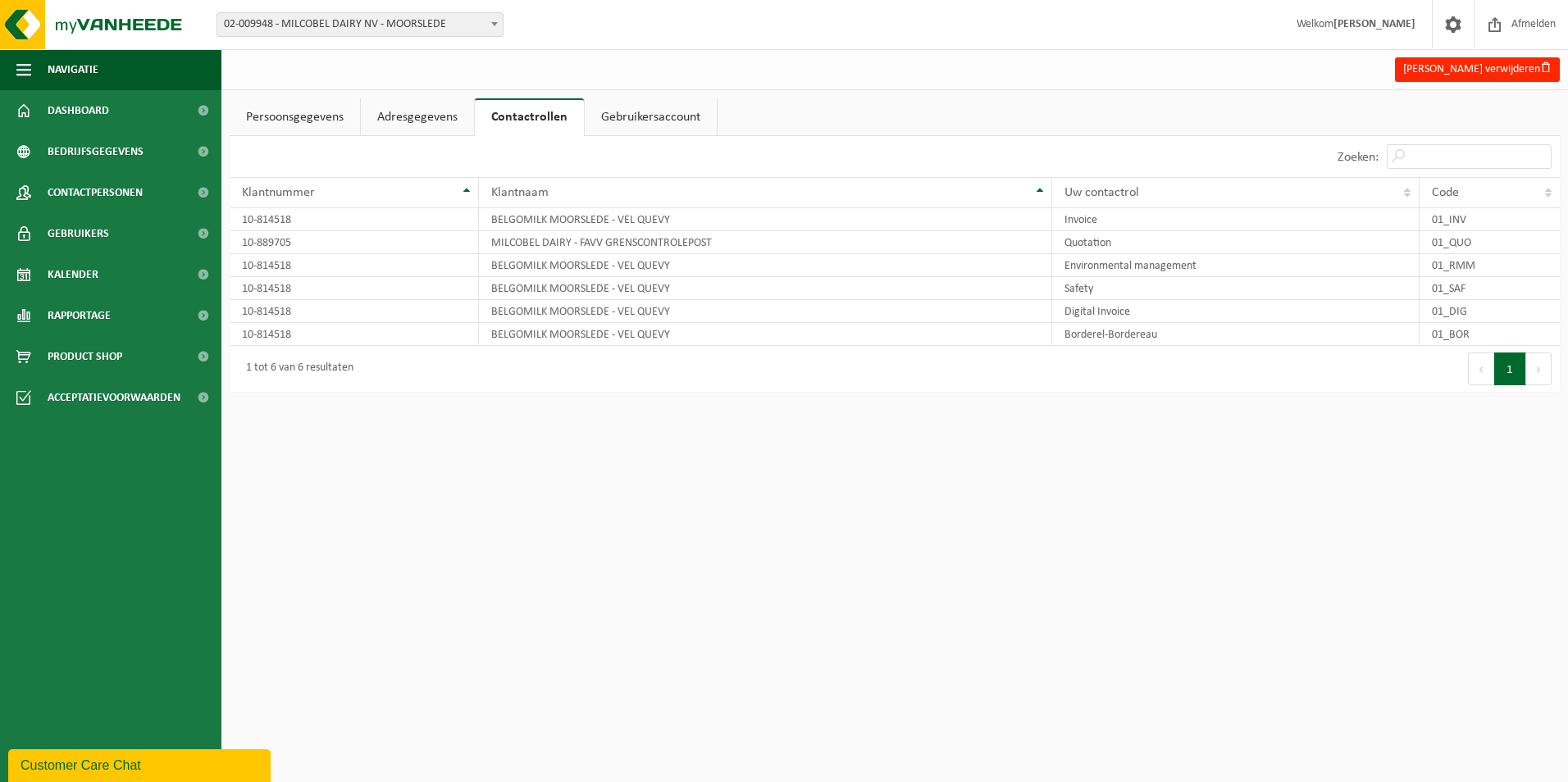 click on "Gebruikersaccount" at bounding box center (650, 117) 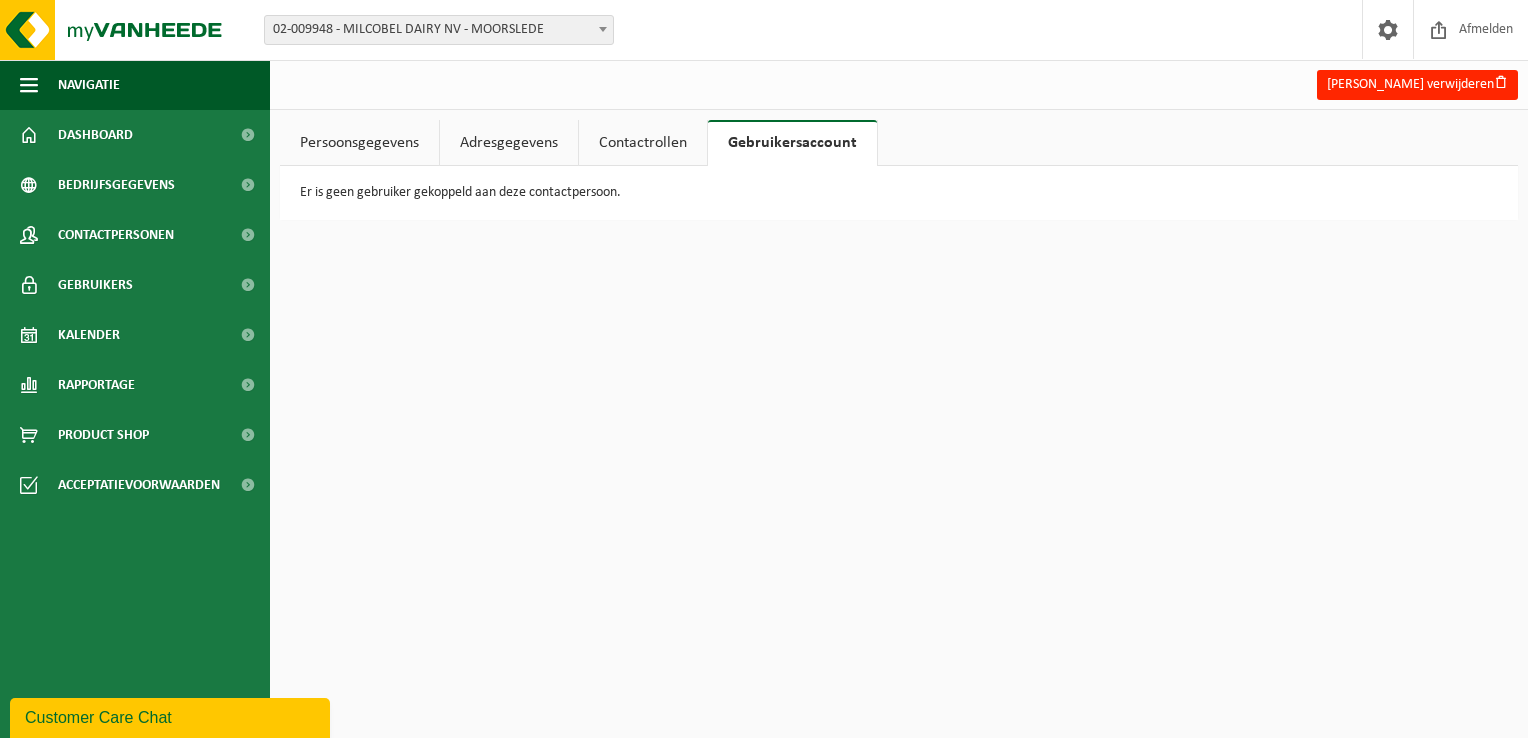 click on "Vestiging:       01-082764 - JAN DUPONT KAASIMPORT NV - SINT-ANDRIES 10-928745 - JAN DUPONT - SYROS - OOSTENDE 10-920287 - JAN DUPONT - TRANSPORT GHEERAERT - BRUGGE 02-009948 - MILCOBEL DAIRY NV - MOORSLEDE 10-814518 - BELGOMILK MOORSLEDE - VEL QUEVY - QUÉVY-LE-GRAND   02-009948 - MILCOBEL DAIRY NV - MOORSLEDE          Welkom  CELINE DEGROOTE               Afmelden                     Navigatie                       Afmelden                 Dashboard               Bedrijfsgegevens               Contactpersonen               Gebruikers               Kalender               Rapportage               In grafiekvorm             In lijstvorm                 Product Shop               Acceptatievoorwaarden                              Jessie Persyn verwijderen                    Persoonsgegevens   Adresgegevens   Contactrollen   Gebruikersaccount                 40947       E-mail   jessie.persyn@milcobel.com   Aanpassen       Voornaam   Jessie       Achternaam   Persyn" at bounding box center (764, 369) 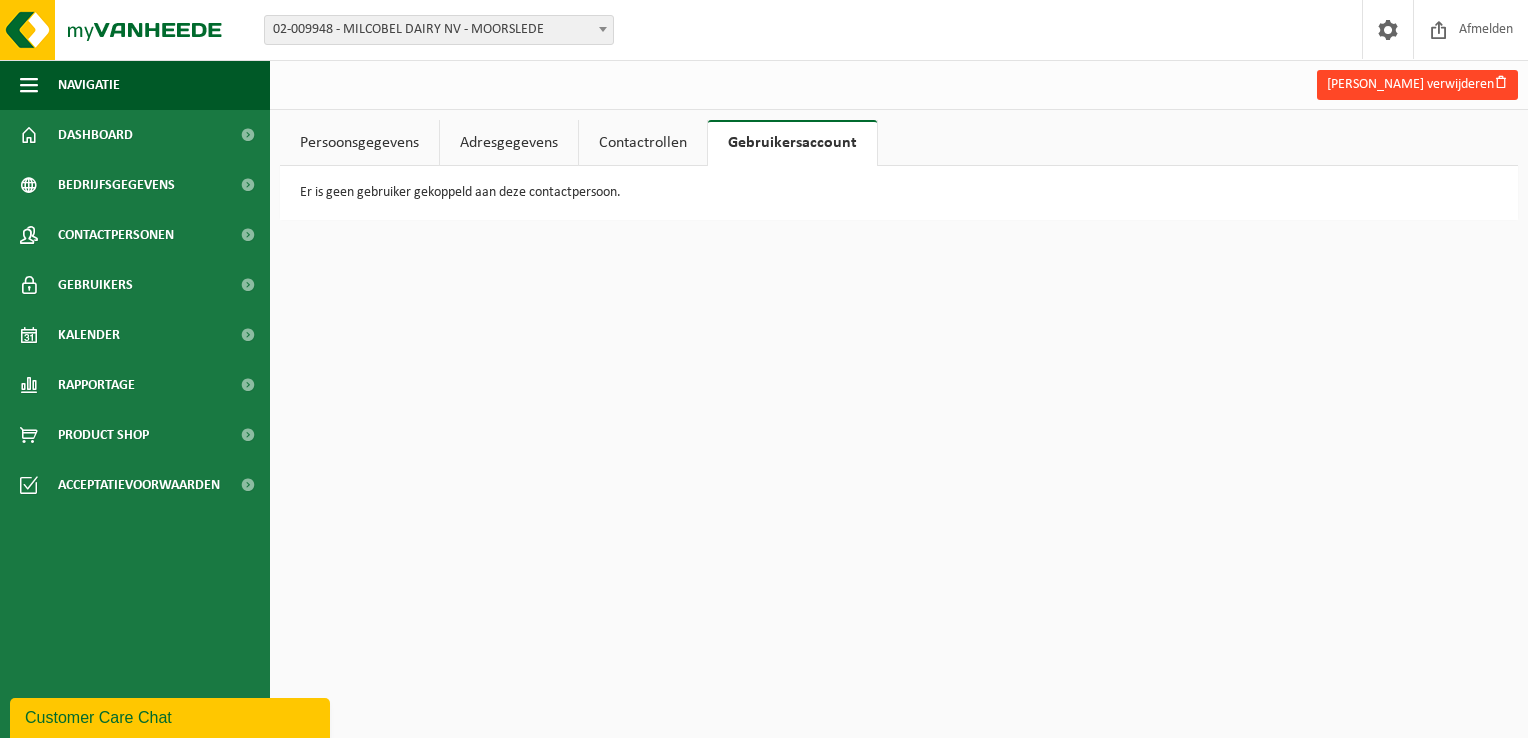 click on "Jessie Persyn verwijderen" at bounding box center (1417, 85) 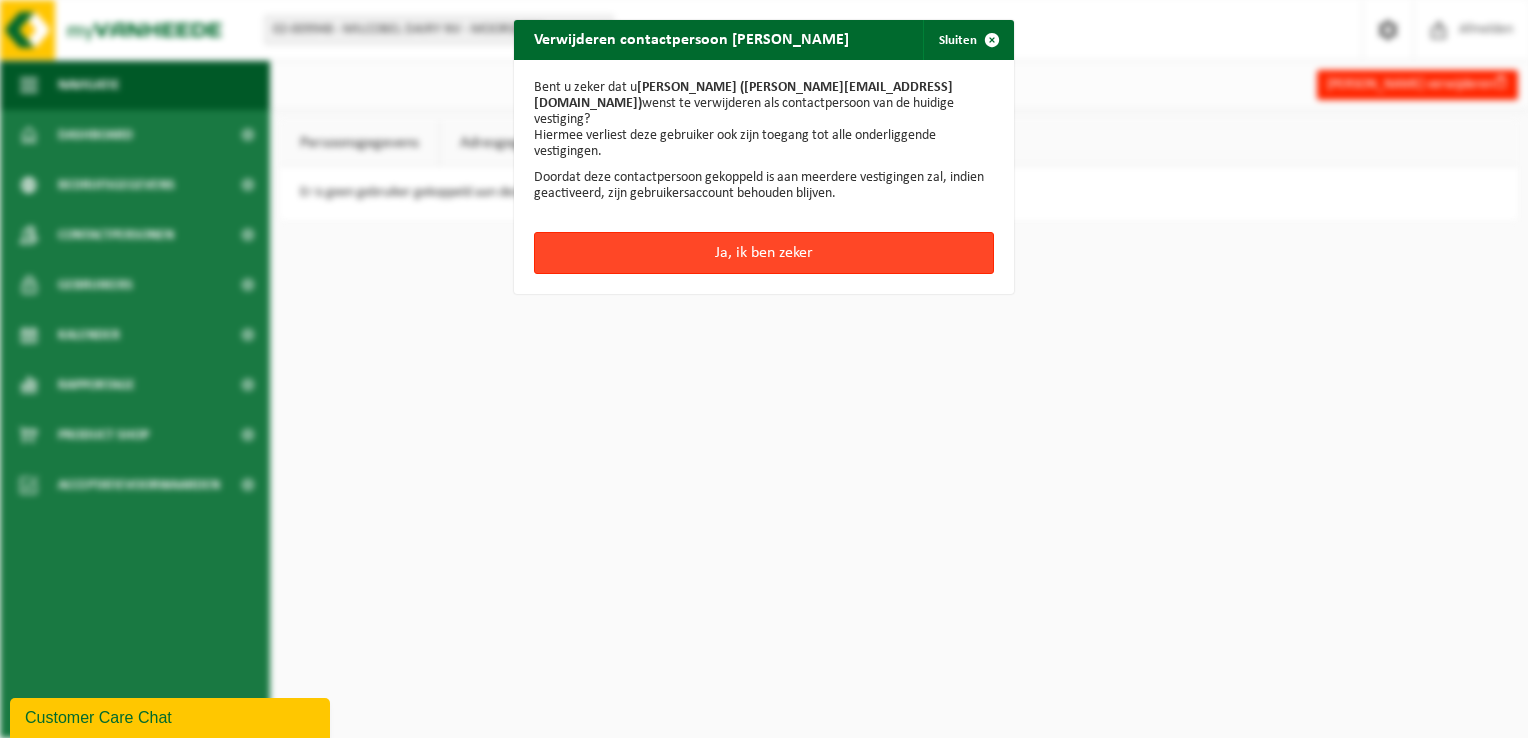 click on "Ja, ik ben zeker" at bounding box center [764, 253] 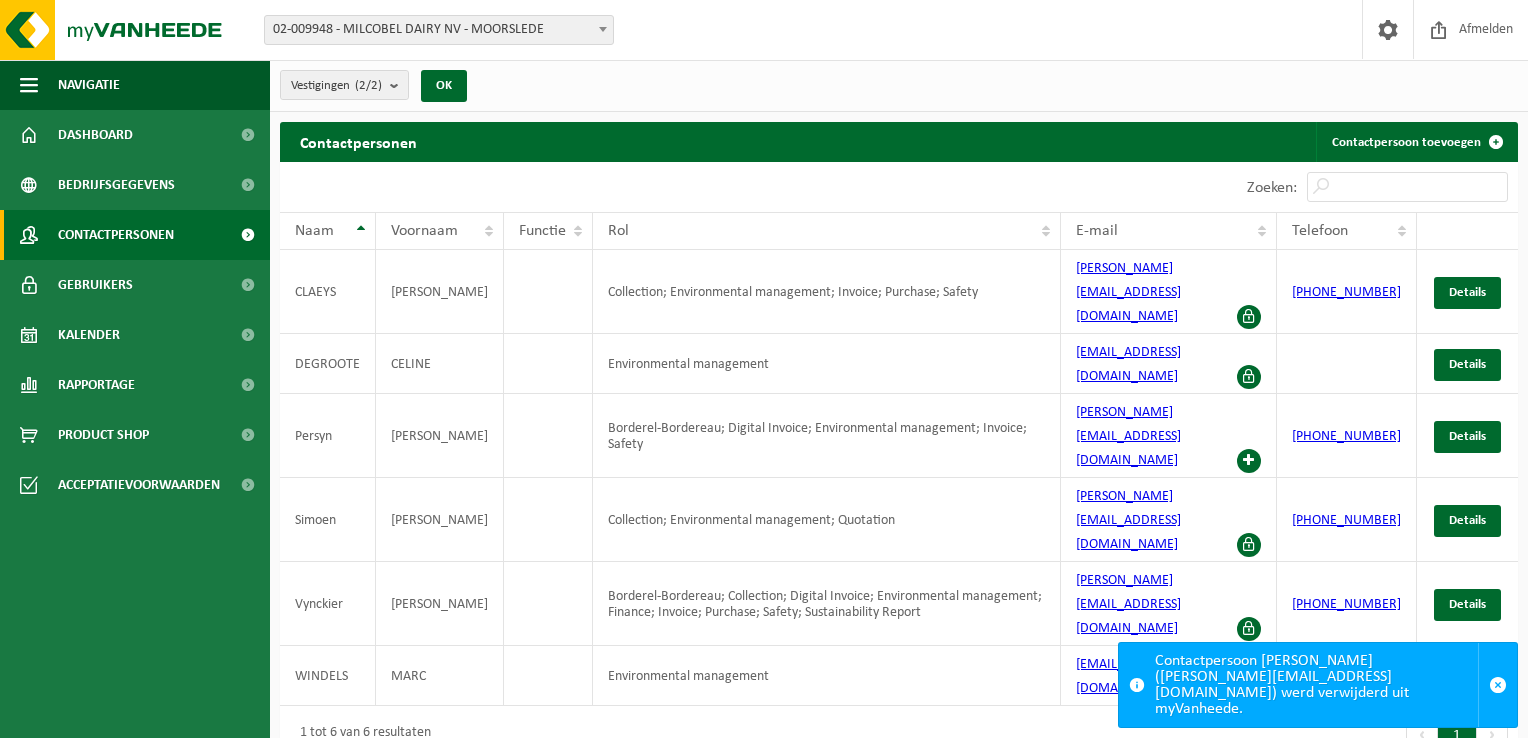 scroll, scrollTop: 0, scrollLeft: 0, axis: both 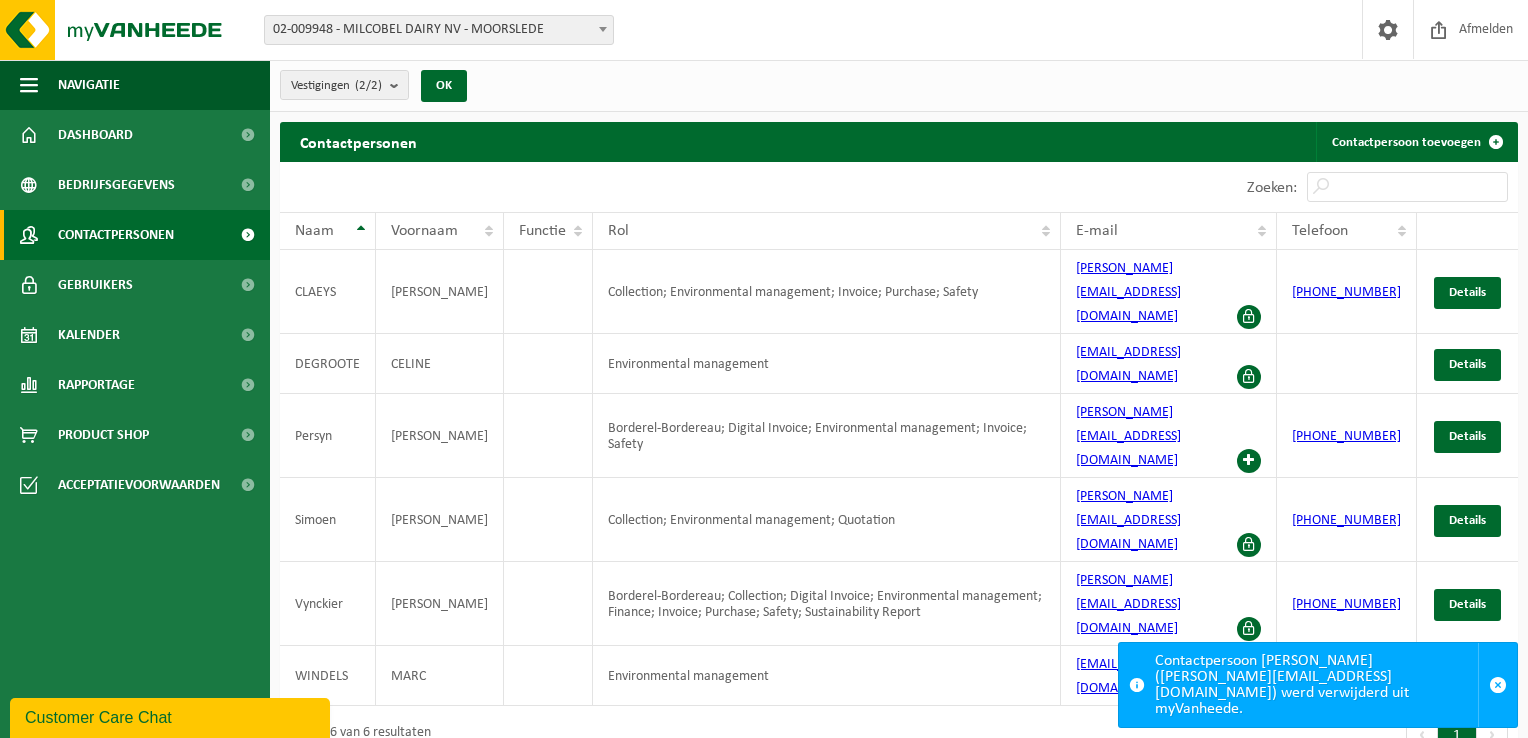 click on "Vestiging:       01-082764 - [PERSON_NAME] KAASIMPORT NV - SINT-ANDRIES 10-928745 - [PERSON_NAME] - SYROS - [GEOGRAPHIC_DATA] 10-920287 - [PERSON_NAME] - TRANSPORT GHEERAERT - [GEOGRAPHIC_DATA] 02-009948 - MILCOBEL DAIRY [GEOGRAPHIC_DATA] - MOORSLEDE 10-814518 - [GEOGRAPHIC_DATA] - VEL [GEOGRAPHIC_DATA] - [GEOGRAPHIC_DATA]-LE-GRAND   02-009948 - MILCOBEL DAIRY NV - MOORSLEDE          Welkom  [PERSON_NAME]               Afmelden                     Navigatie                       Afmelden                 Dashboard               Bedrijfsgegevens               Contactpersonen               Gebruikers               Kalender               Rapportage               In grafiekvorm             In lijstvorm                 Product Shop               Acceptatievoorwaarden                                   Vestigingen  (2/2)               Alles selecteren   Alles deselecteren   Actieve selecteren         MILCOBEL DAIRY NV - MOORSLEDE       BELGOMILK MOORSLEDE - VEL QUEVY - QUÉVY-LE-GRAND                 OK                   Contactpersonen" at bounding box center [764, 369] 